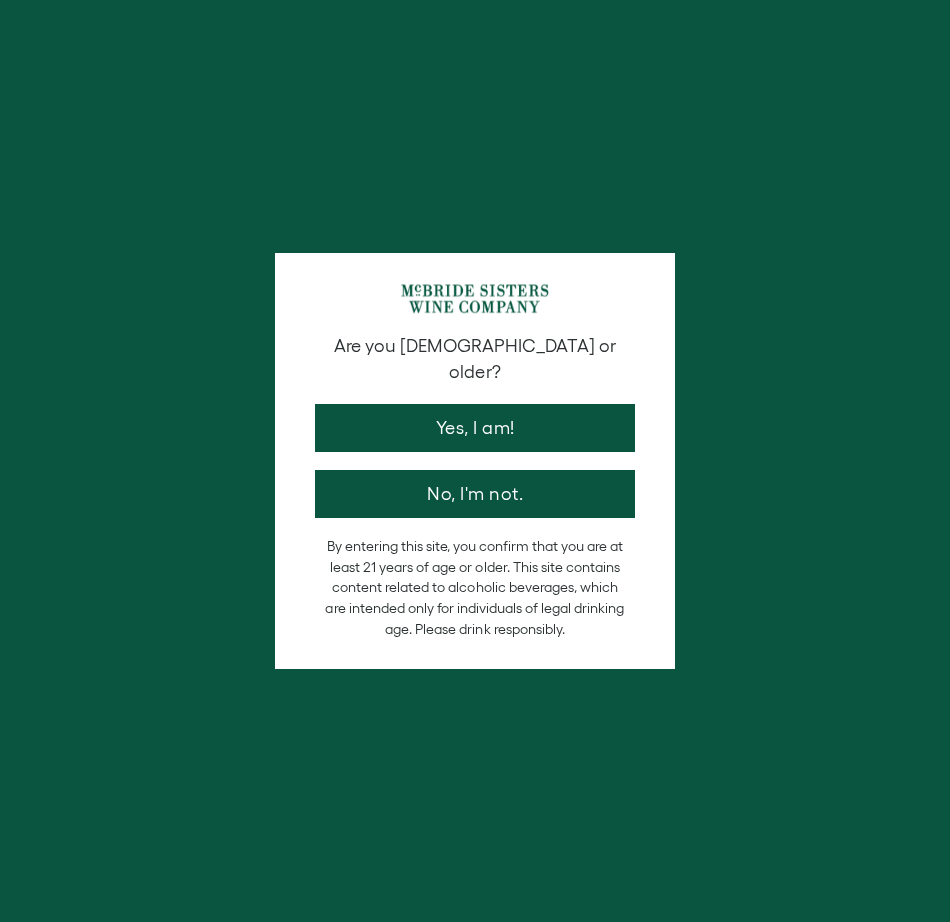 scroll, scrollTop: 0, scrollLeft: 0, axis: both 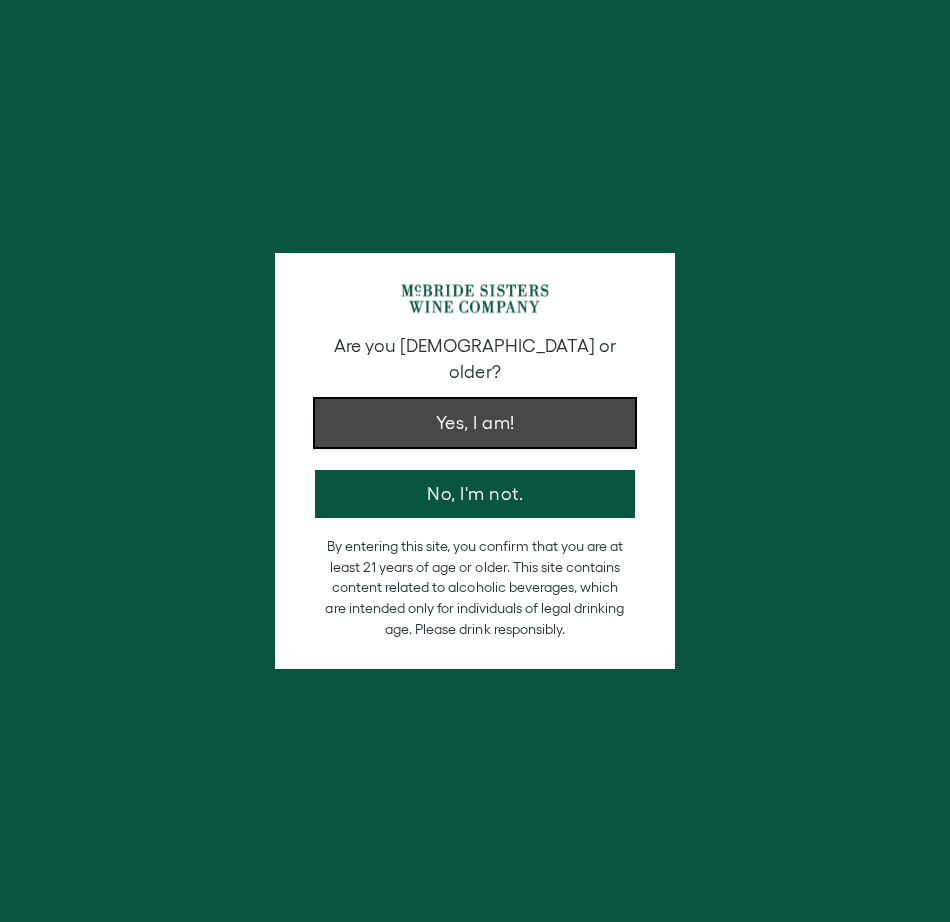 click on "Yes, I am!" at bounding box center [475, 423] 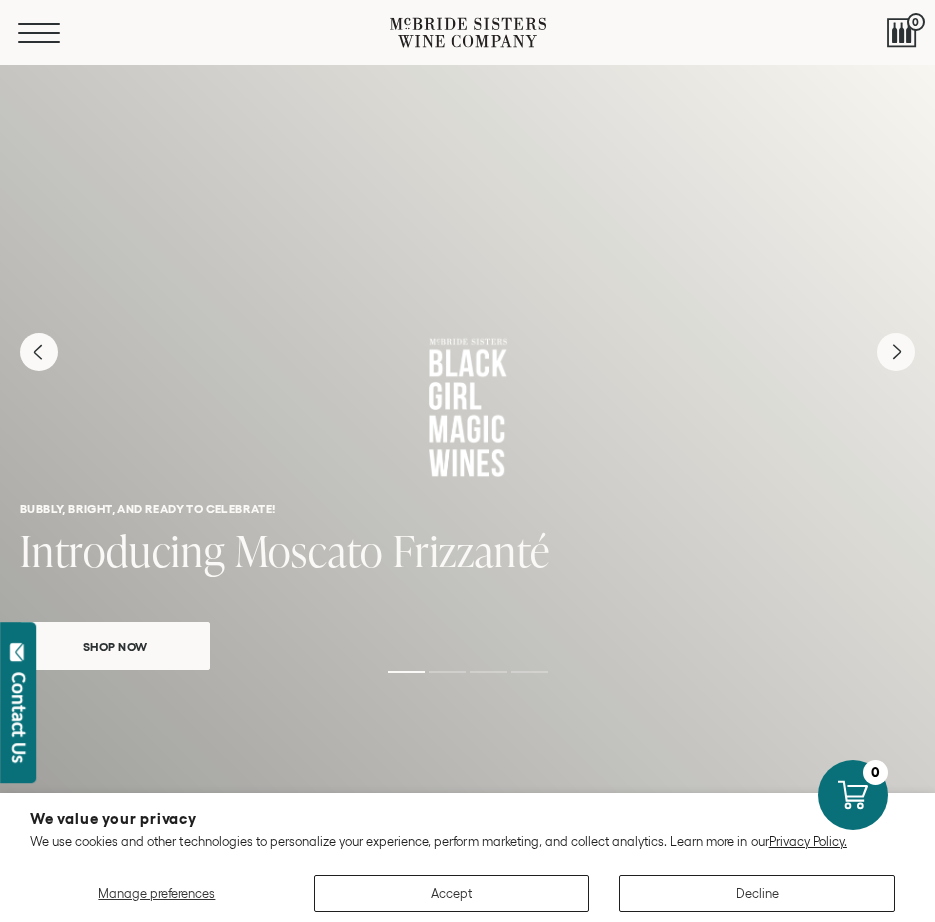 click at bounding box center (39, 42) 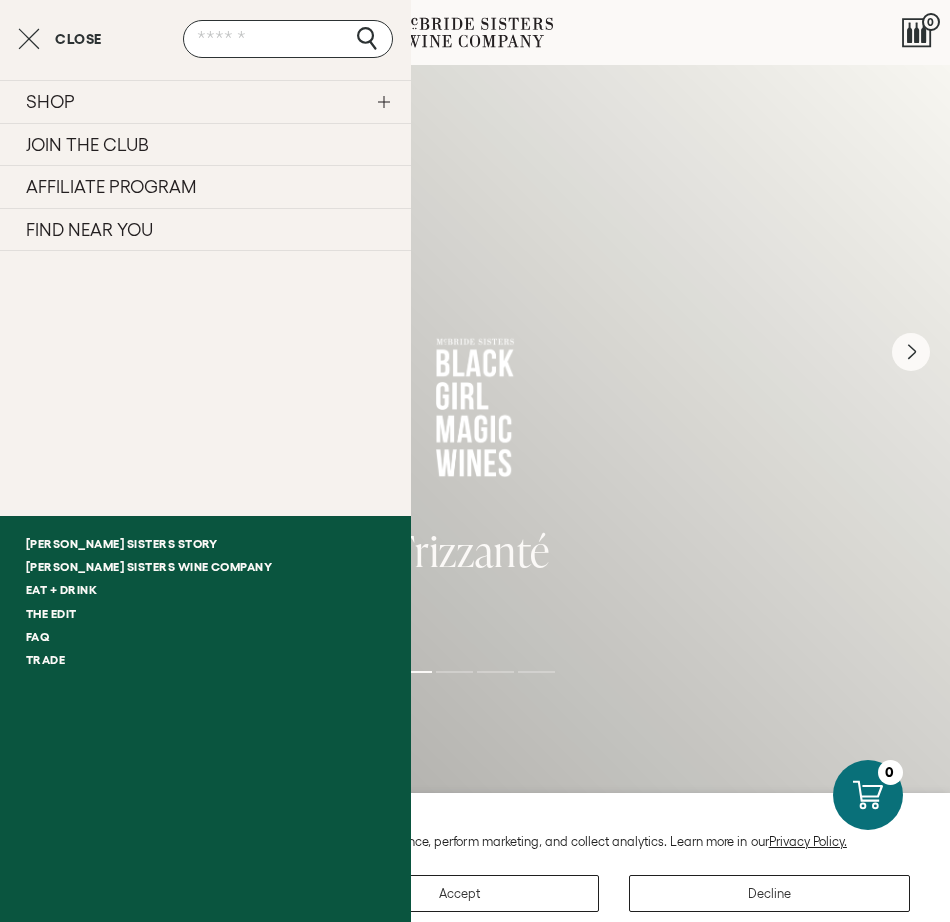 click on "SHOP" at bounding box center (205, 101) 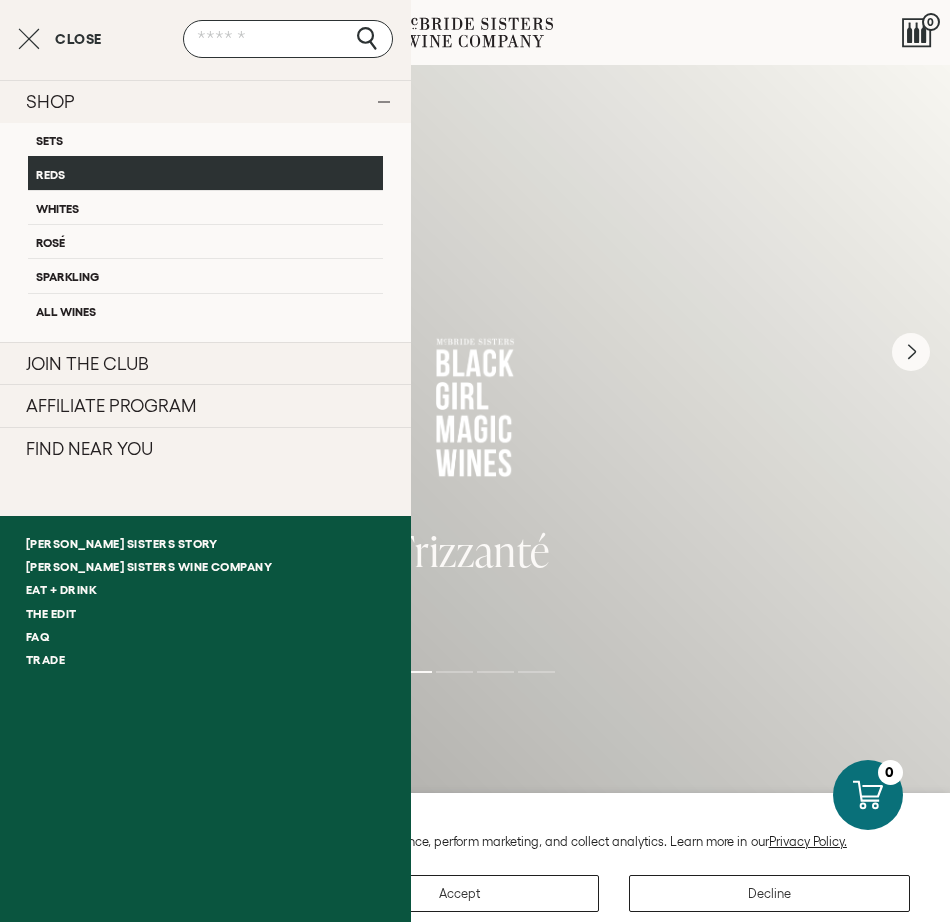 click on "Reds" at bounding box center [205, 173] 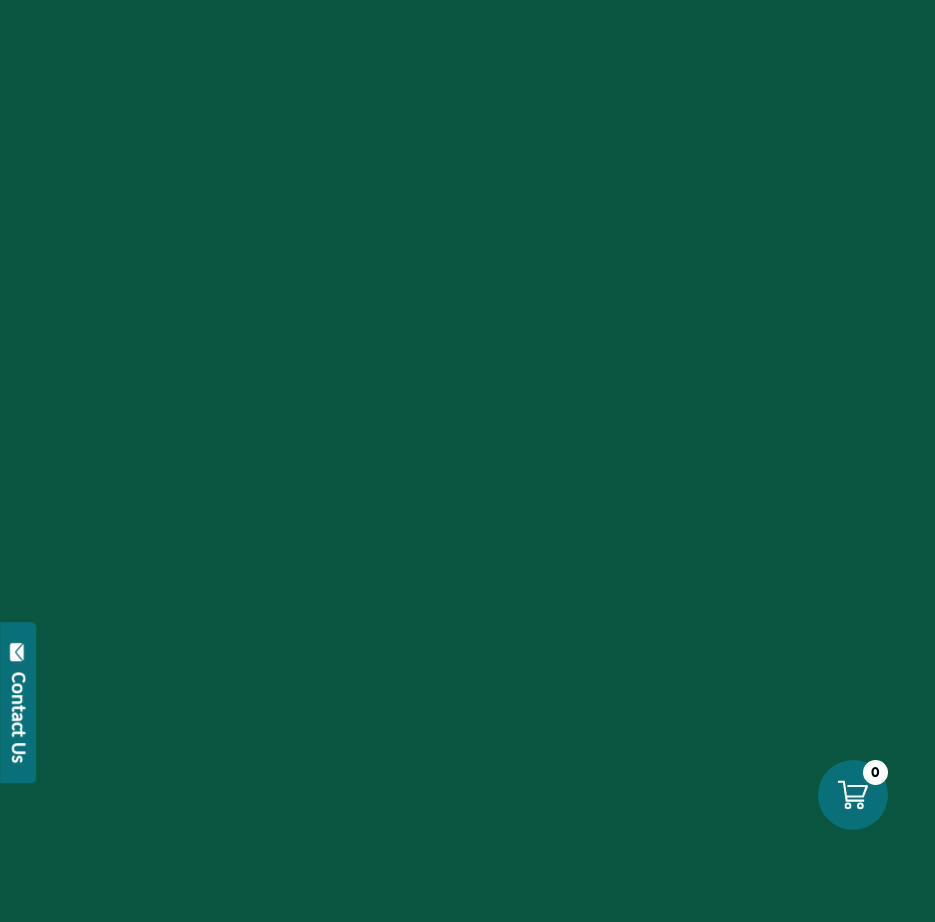 scroll, scrollTop: 0, scrollLeft: 0, axis: both 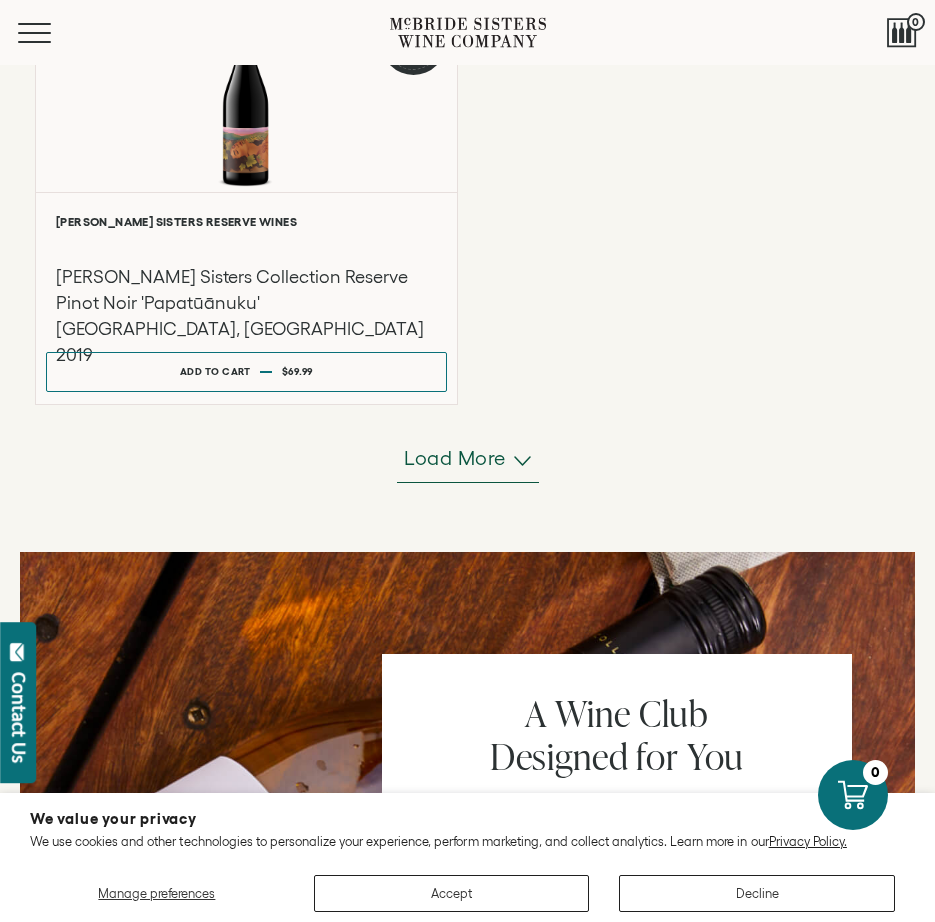 click on "Load more" at bounding box center (455, 458) 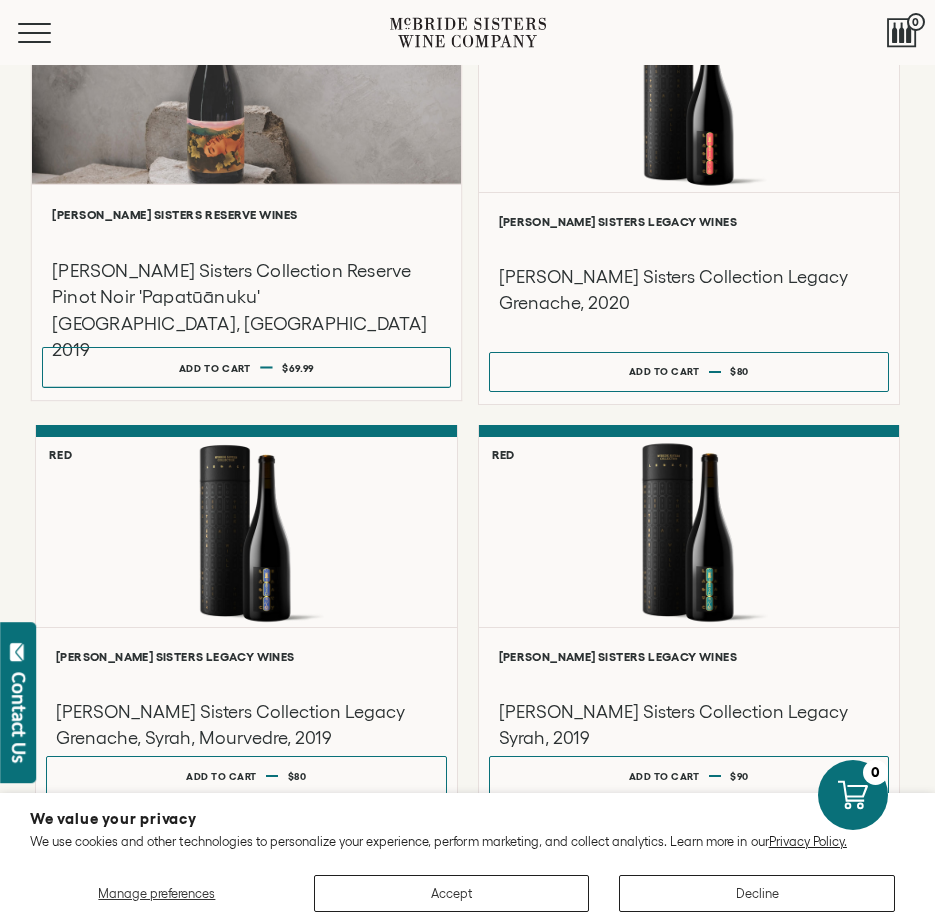 click on "**********" at bounding box center (246, 292) 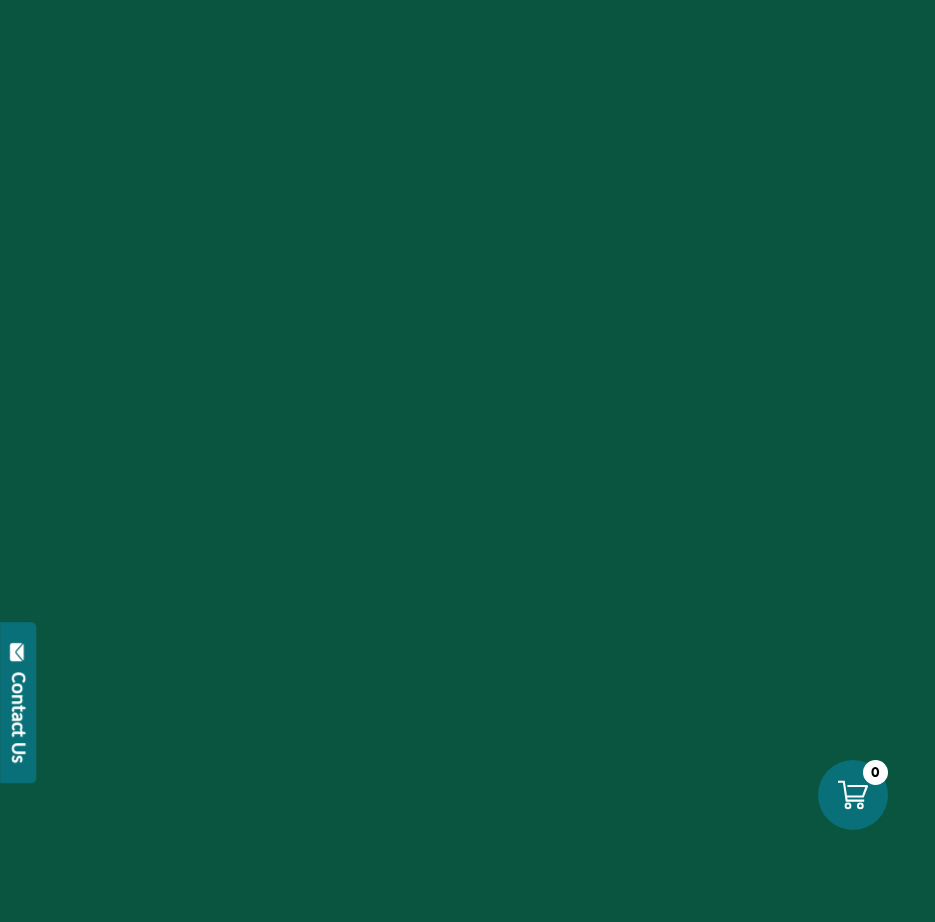 scroll, scrollTop: 0, scrollLeft: 0, axis: both 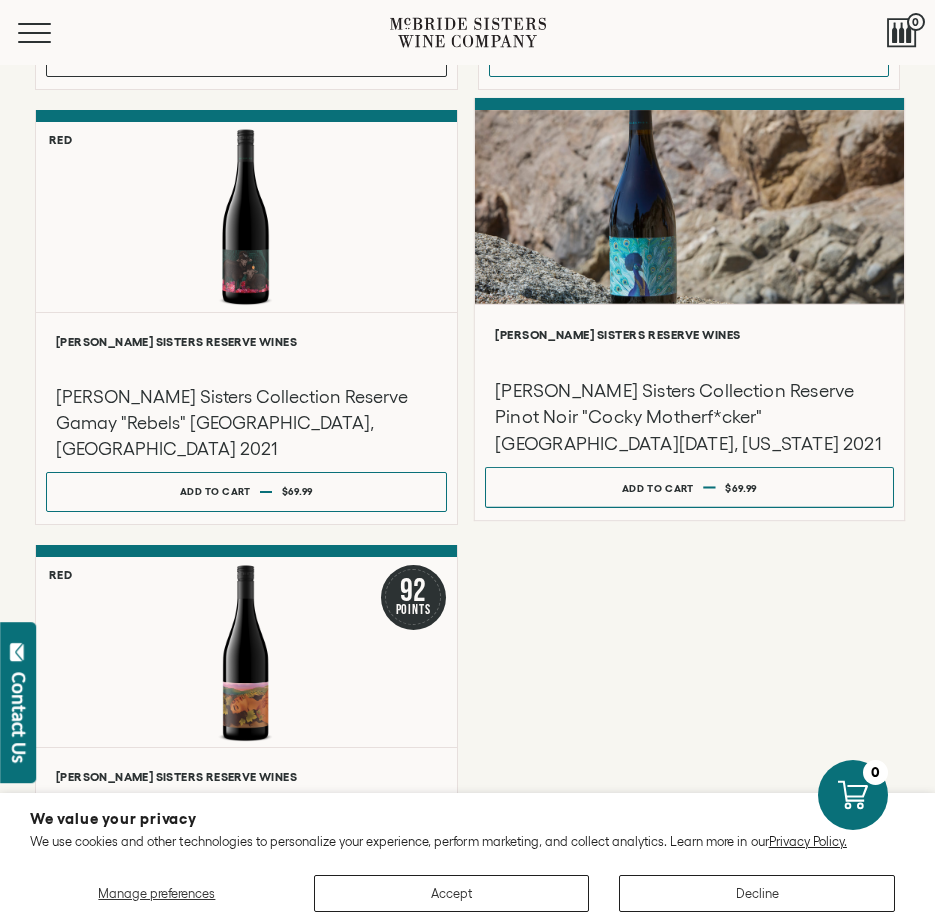 click on "[PERSON_NAME] Sisters Collection Reserve Pinot Noir "Cocky Motherf*cker" [GEOGRAPHIC_DATA][DATE], [US_STATE] 2021" at bounding box center (689, 417) 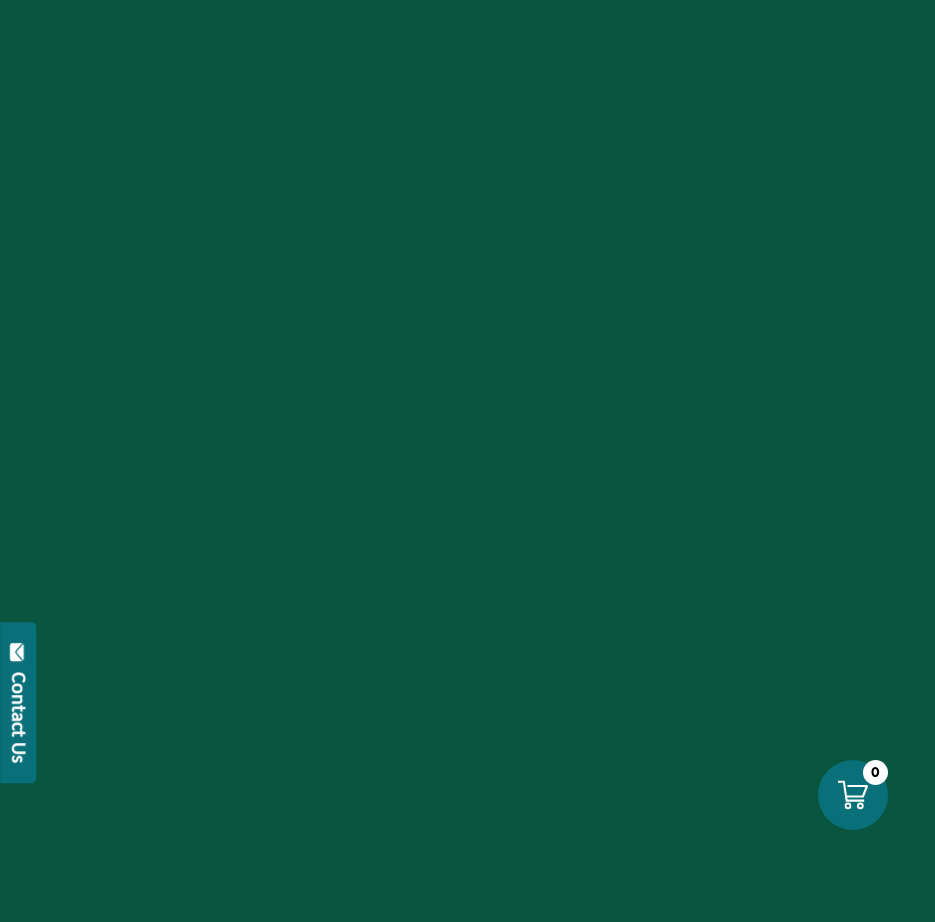 scroll, scrollTop: 0, scrollLeft: 0, axis: both 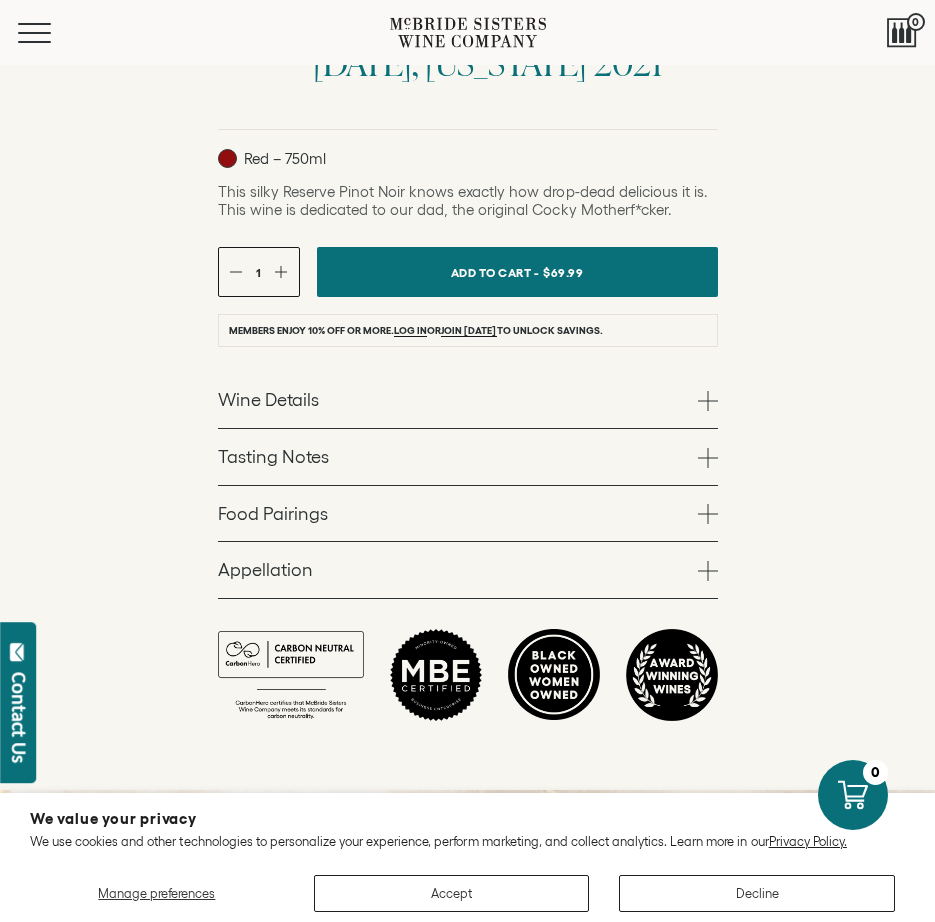 click at bounding box center [708, 401] 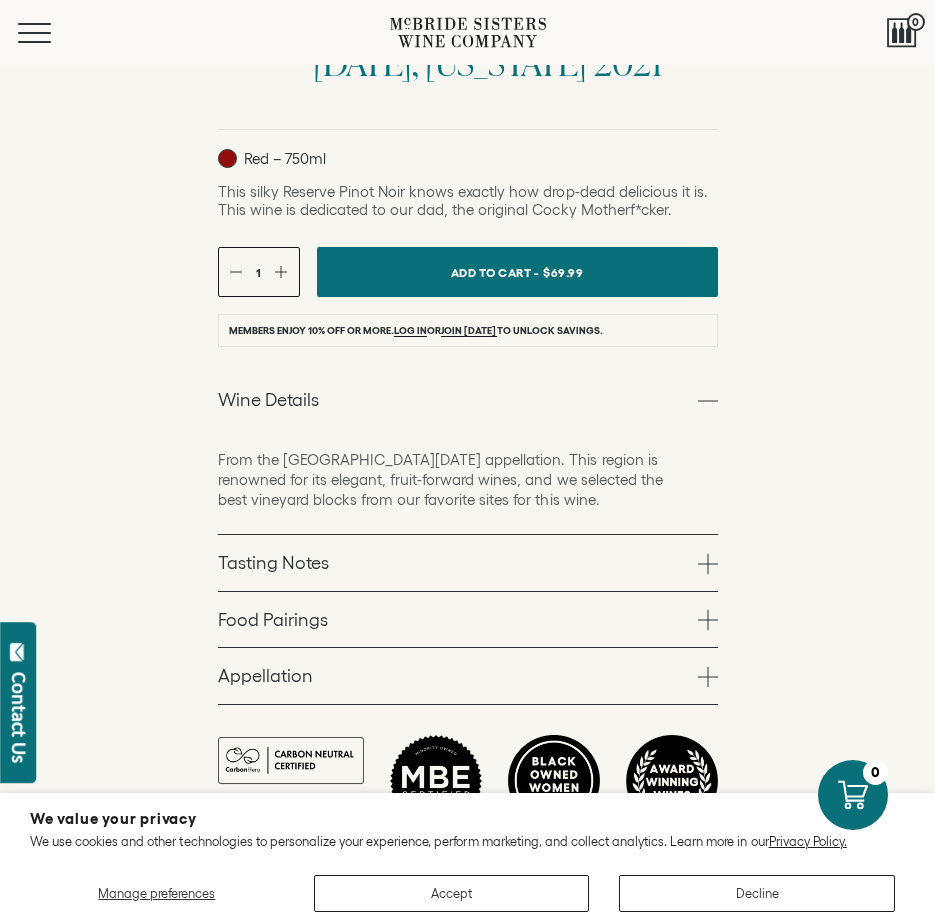click at bounding box center [708, 564] 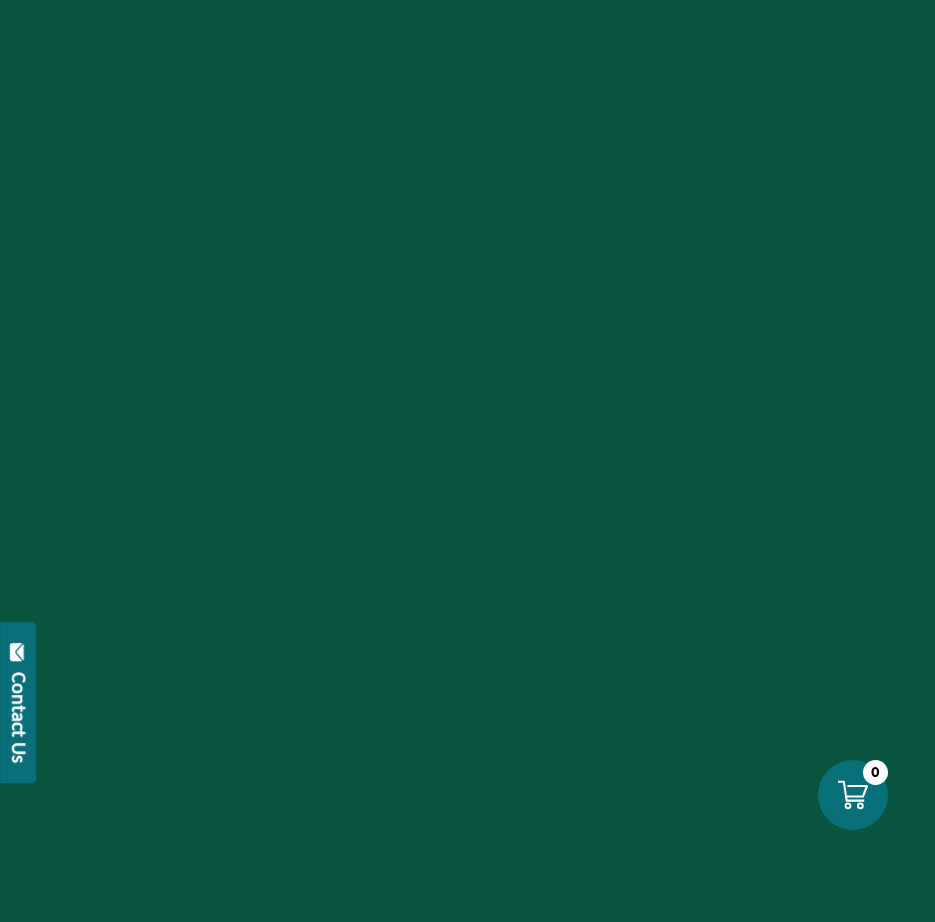 scroll, scrollTop: 0, scrollLeft: 0, axis: both 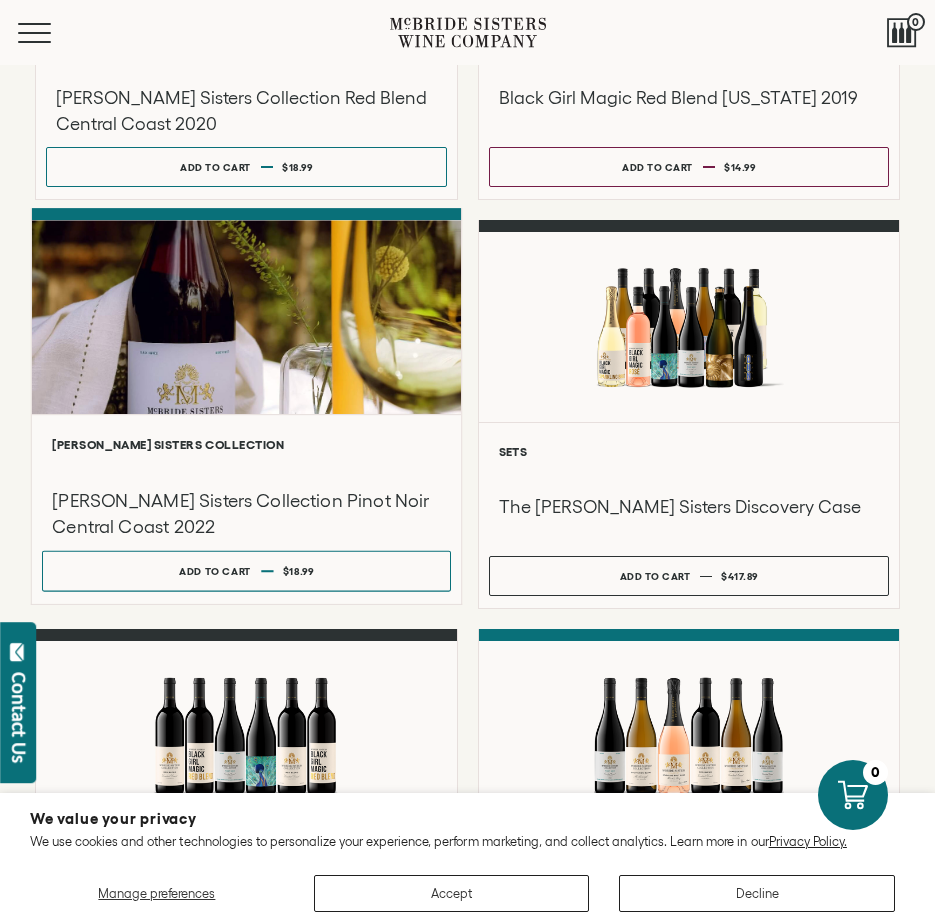 click at bounding box center (246, 318) 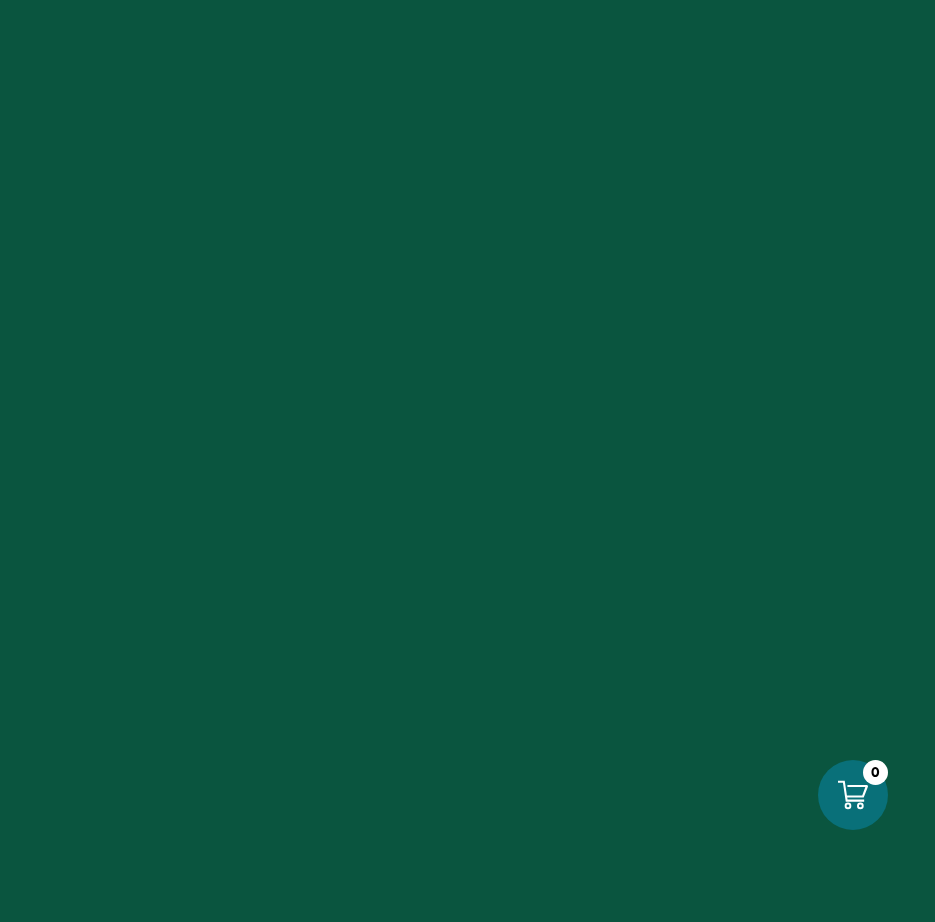 scroll, scrollTop: 0, scrollLeft: 0, axis: both 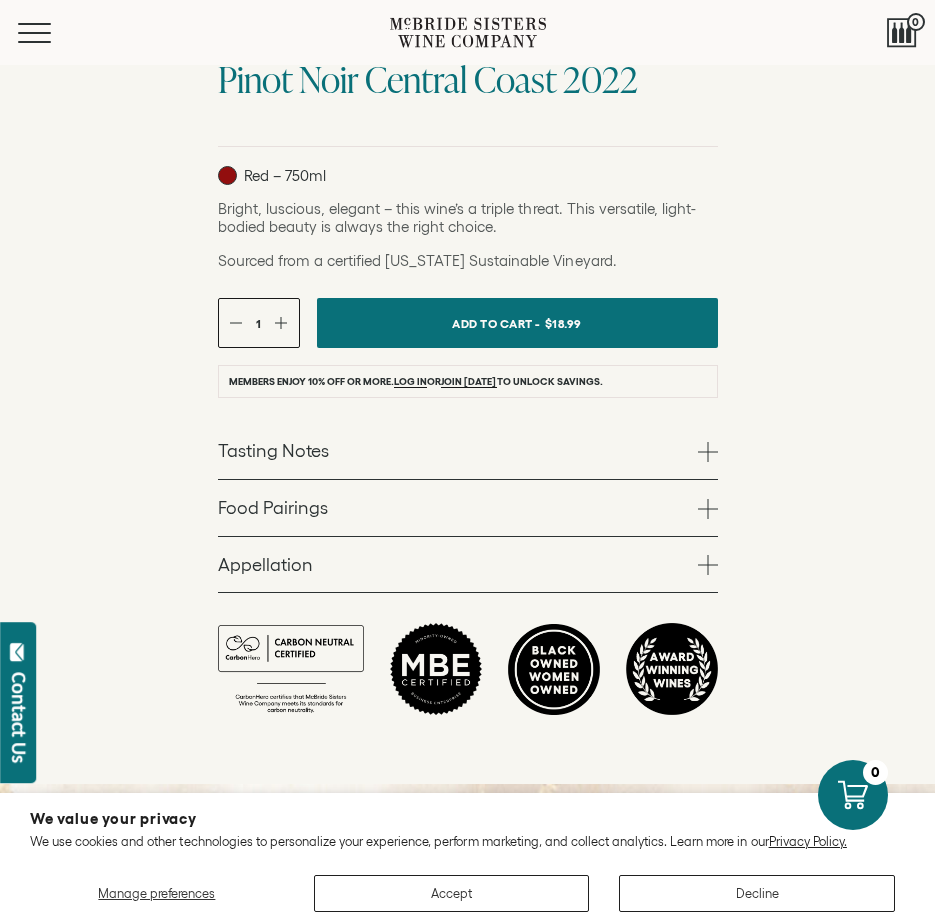 click at bounding box center [708, 452] 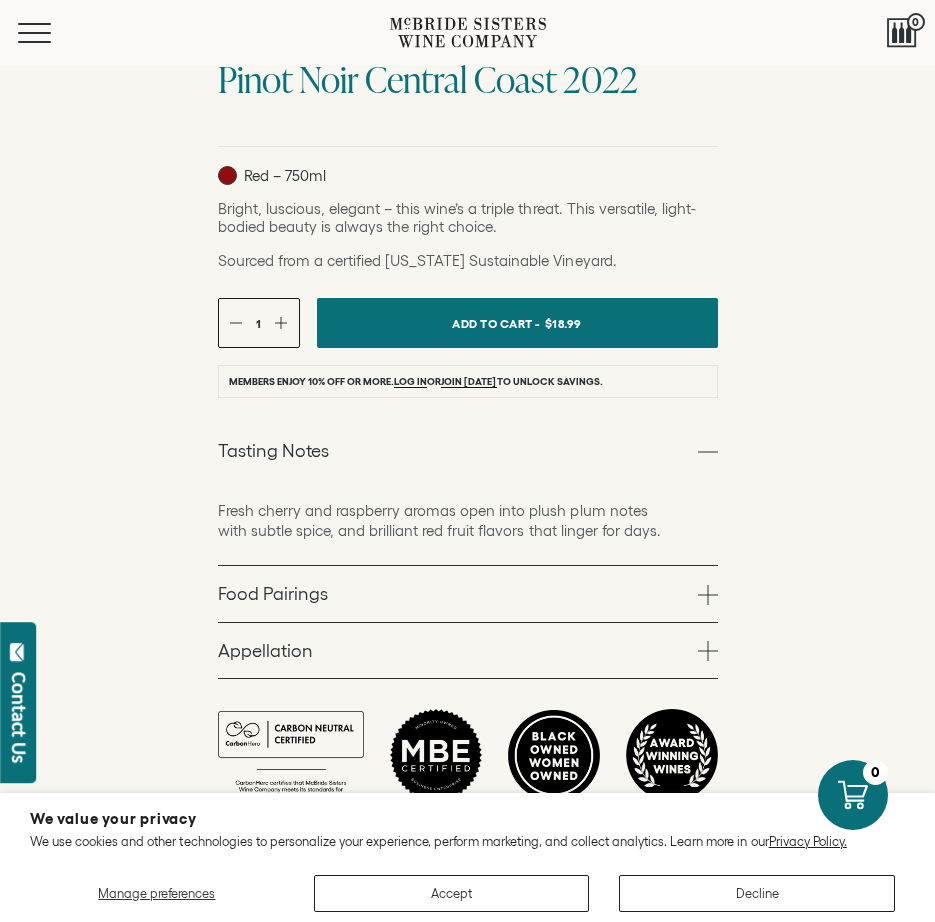 click at bounding box center (708, 595) 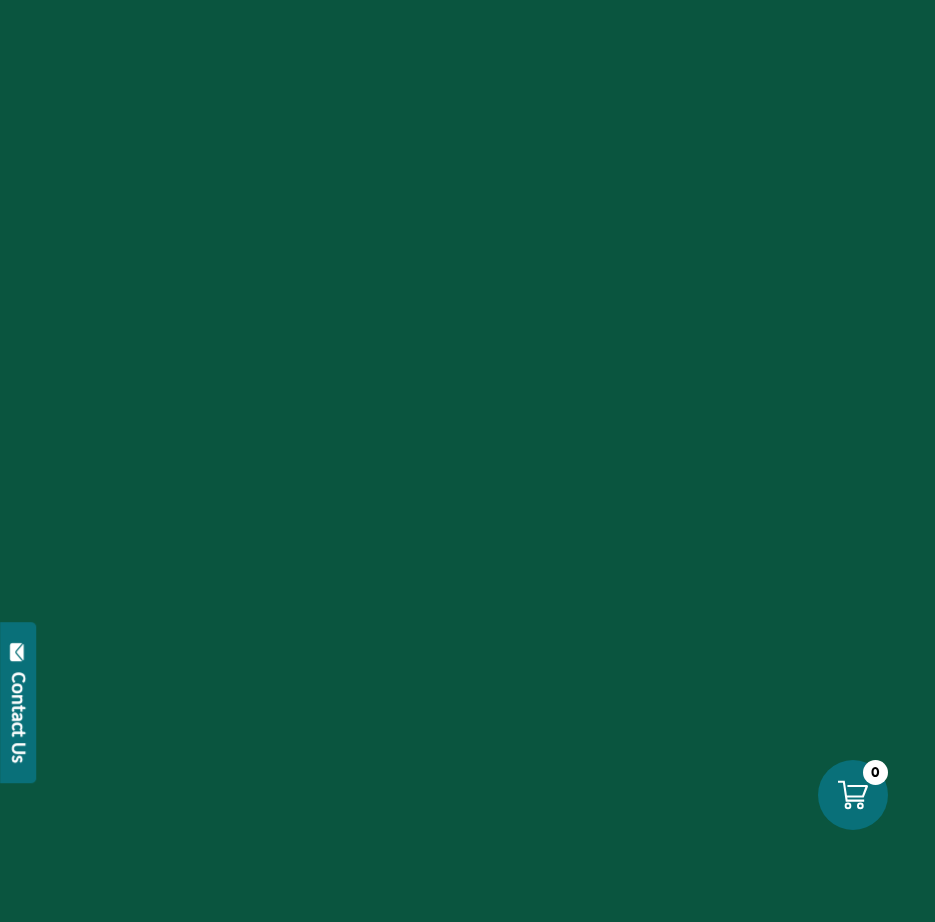 scroll, scrollTop: 0, scrollLeft: 0, axis: both 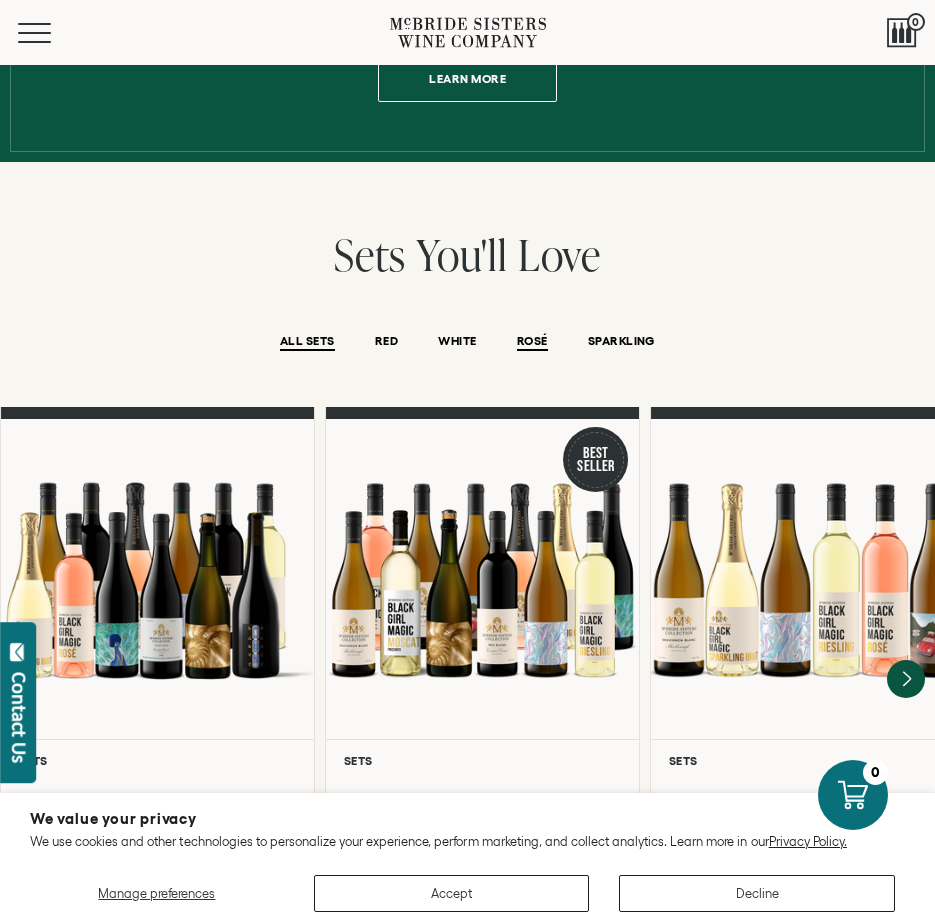click on "ROSÉ" at bounding box center [532, 342] 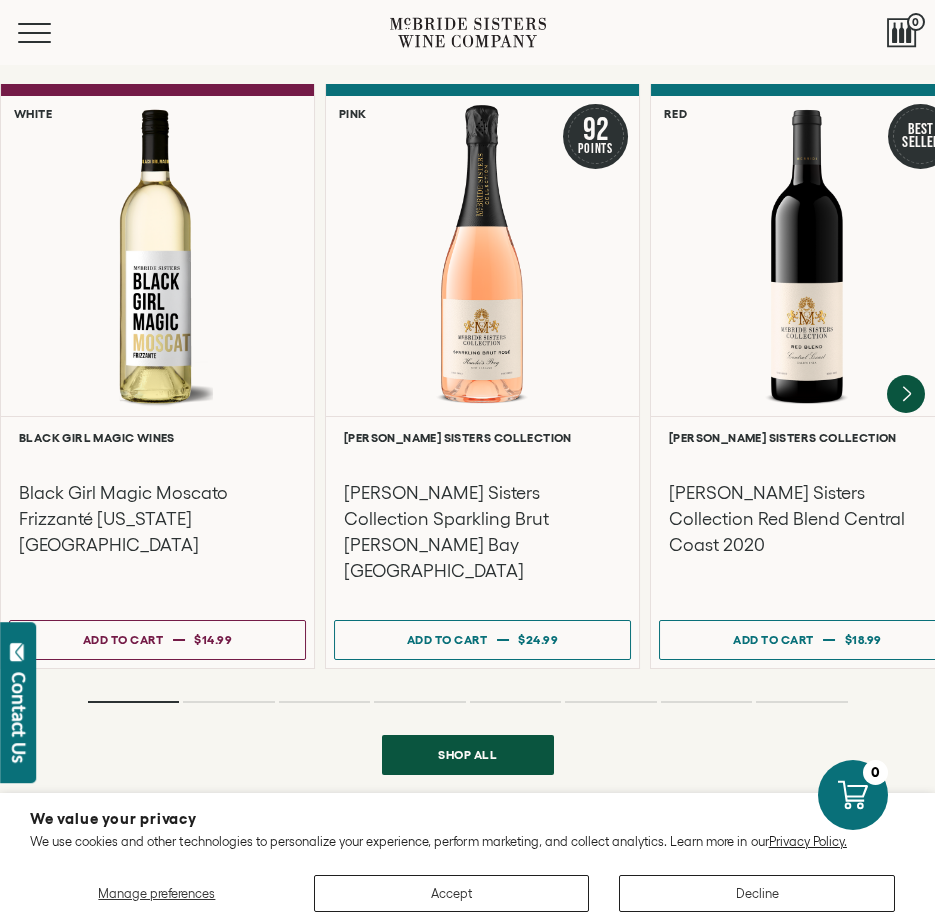 scroll, scrollTop: 3860, scrollLeft: 0, axis: vertical 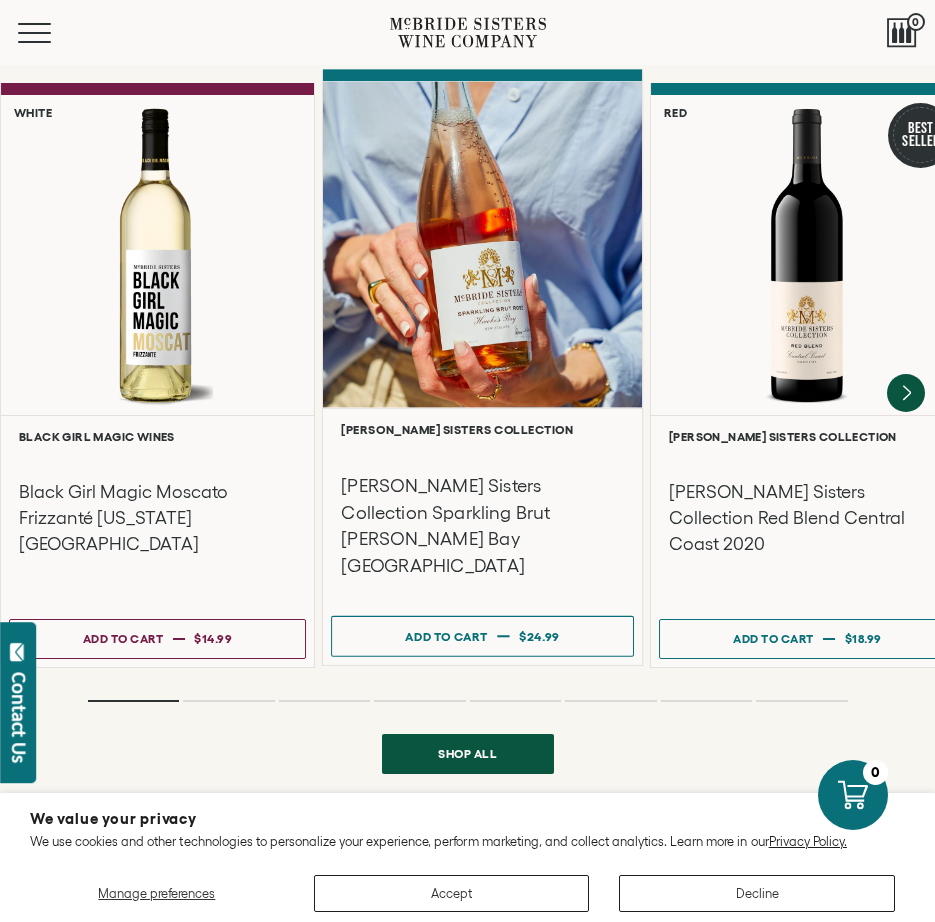 click on "[PERSON_NAME] Sisters Collection Sparkling Brut [PERSON_NAME] Bay [GEOGRAPHIC_DATA]" at bounding box center [482, 526] 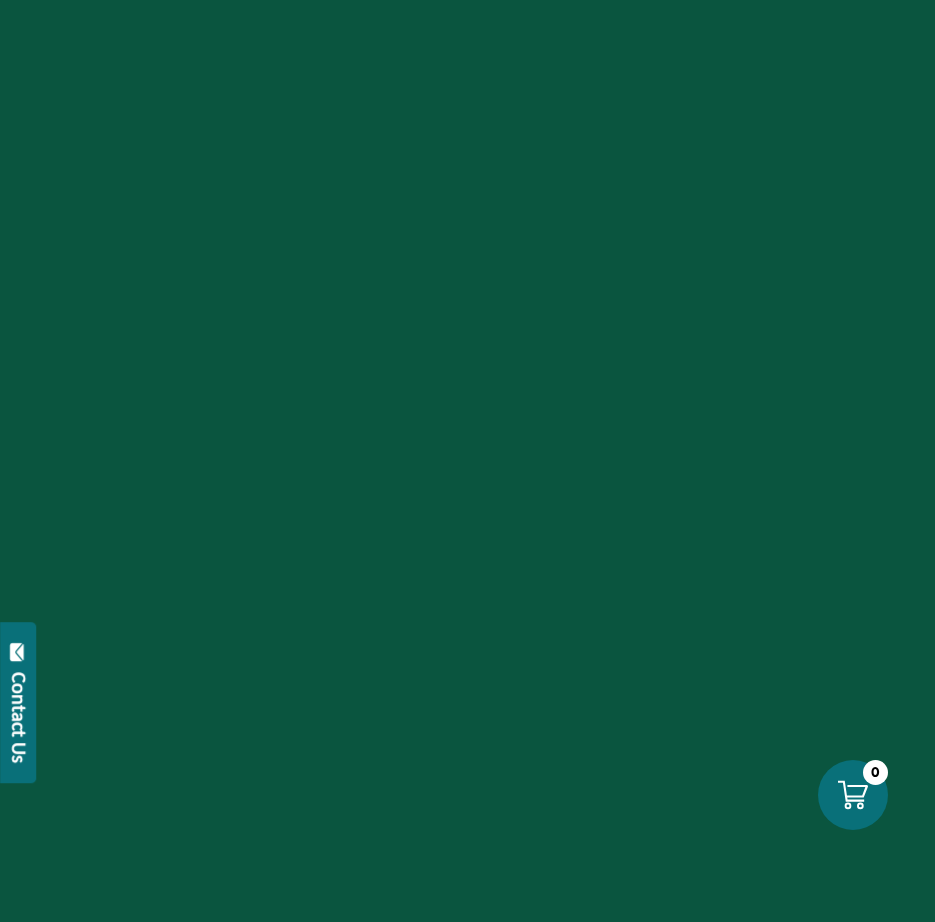 scroll, scrollTop: 0, scrollLeft: 0, axis: both 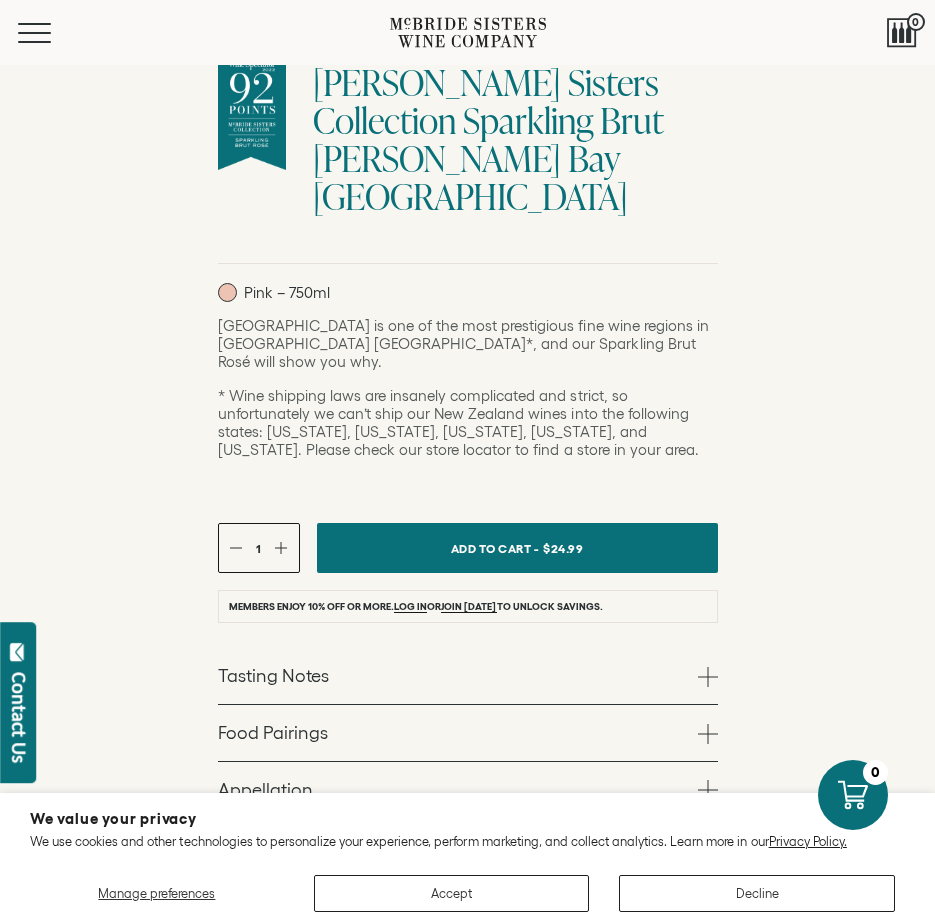 click at bounding box center (708, 677) 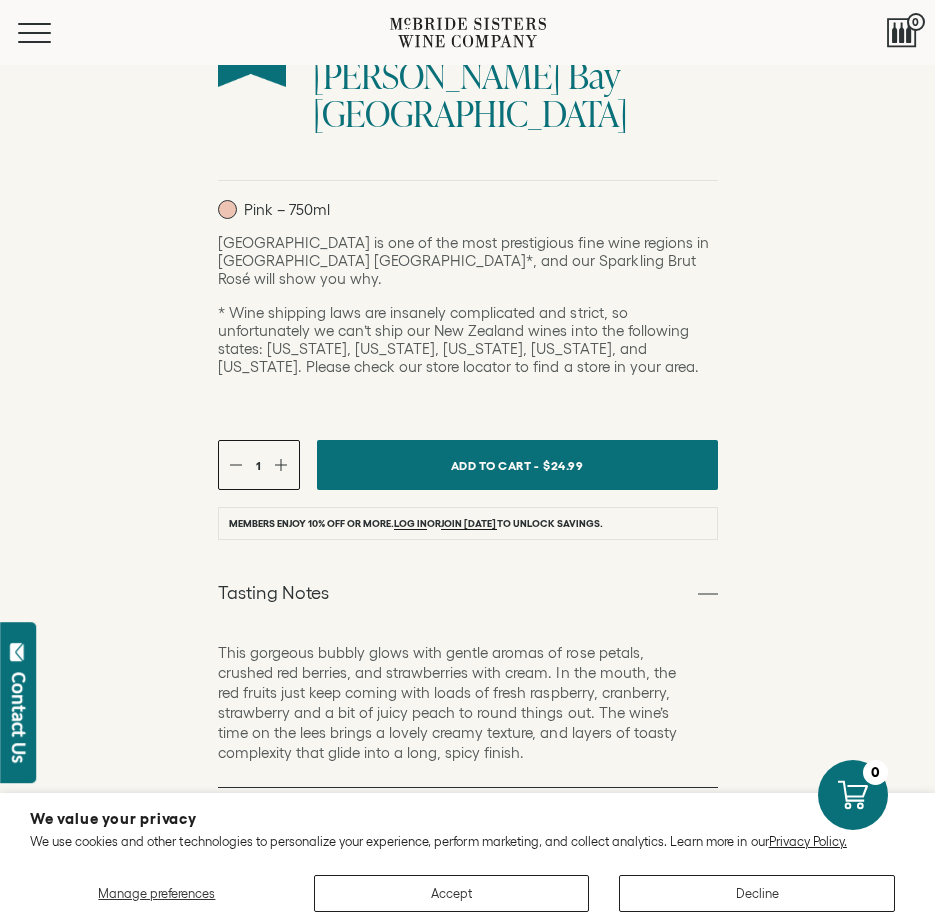 scroll, scrollTop: 945, scrollLeft: 0, axis: vertical 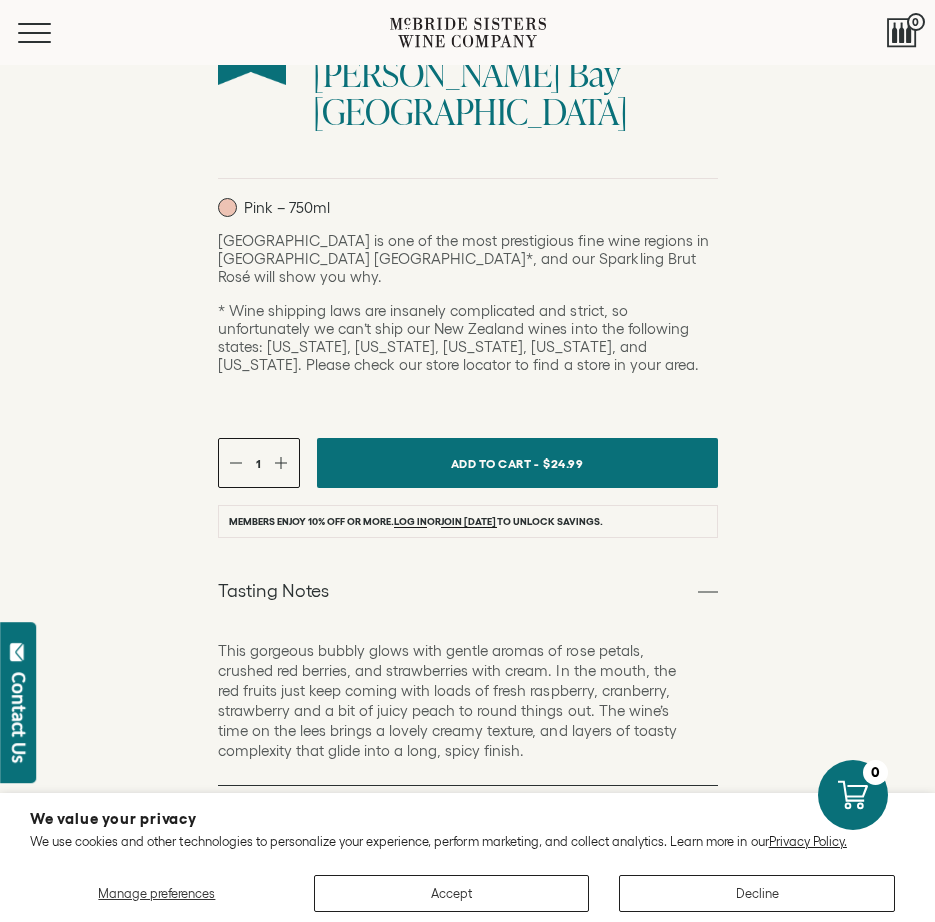 click at bounding box center [708, 592] 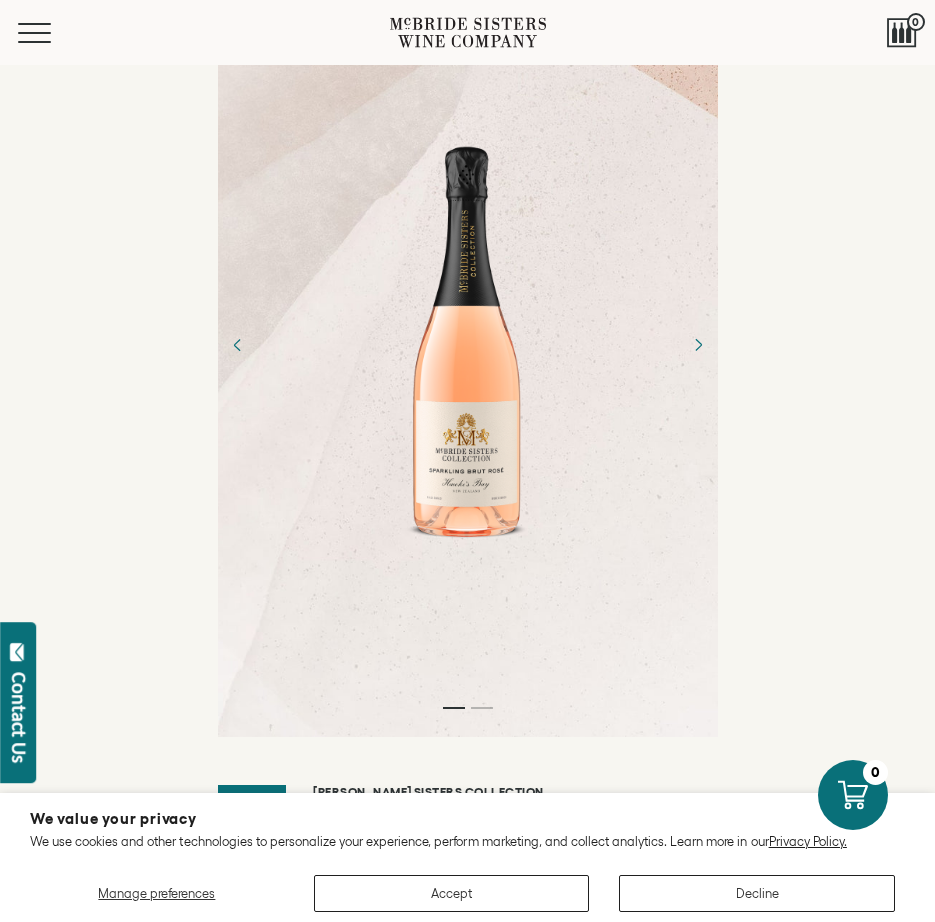 scroll, scrollTop: 0, scrollLeft: 0, axis: both 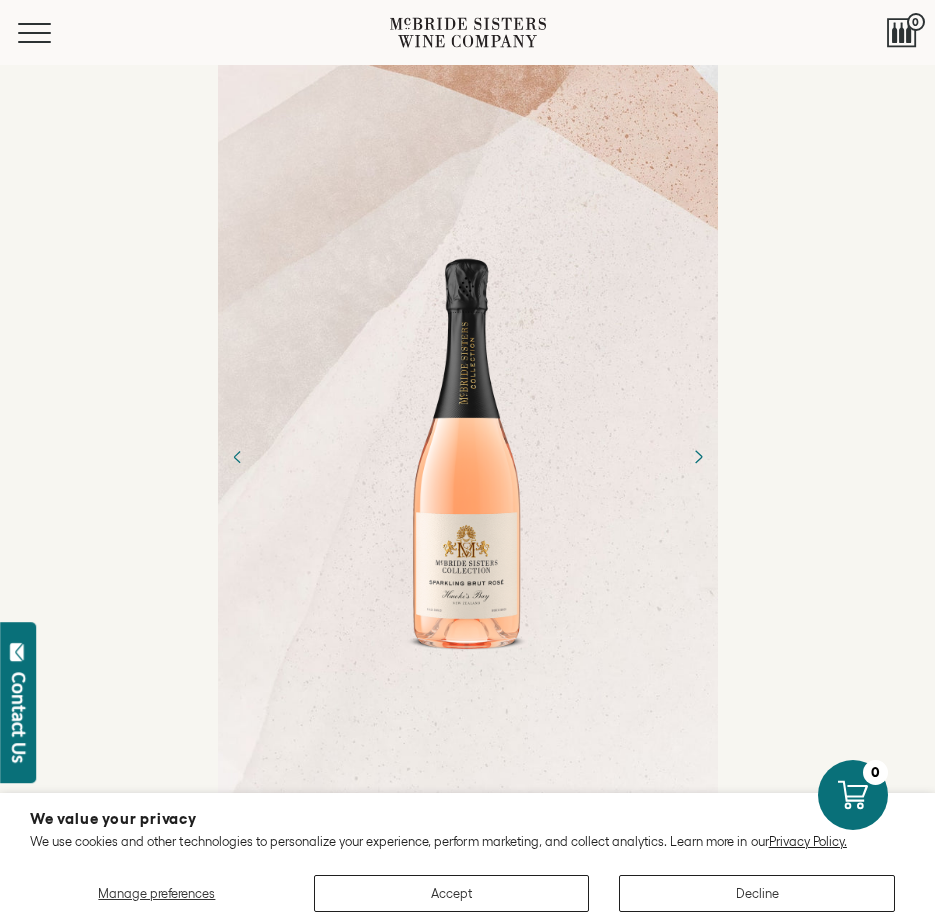 click 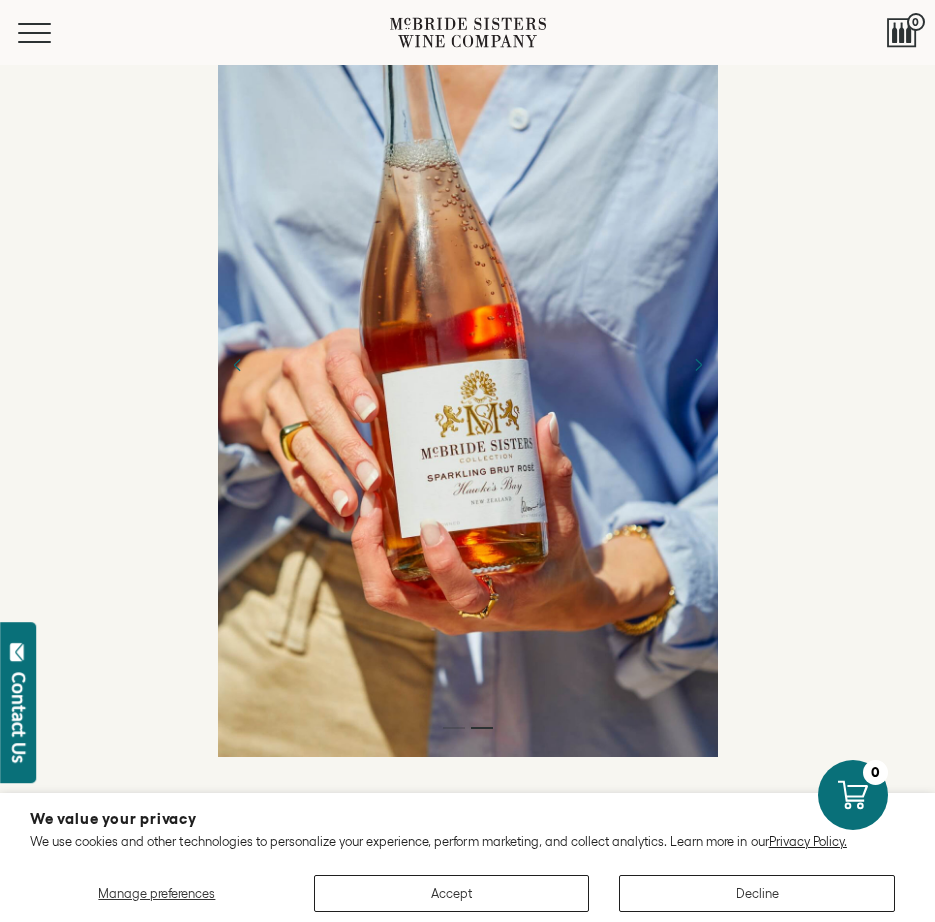 scroll, scrollTop: 70, scrollLeft: 0, axis: vertical 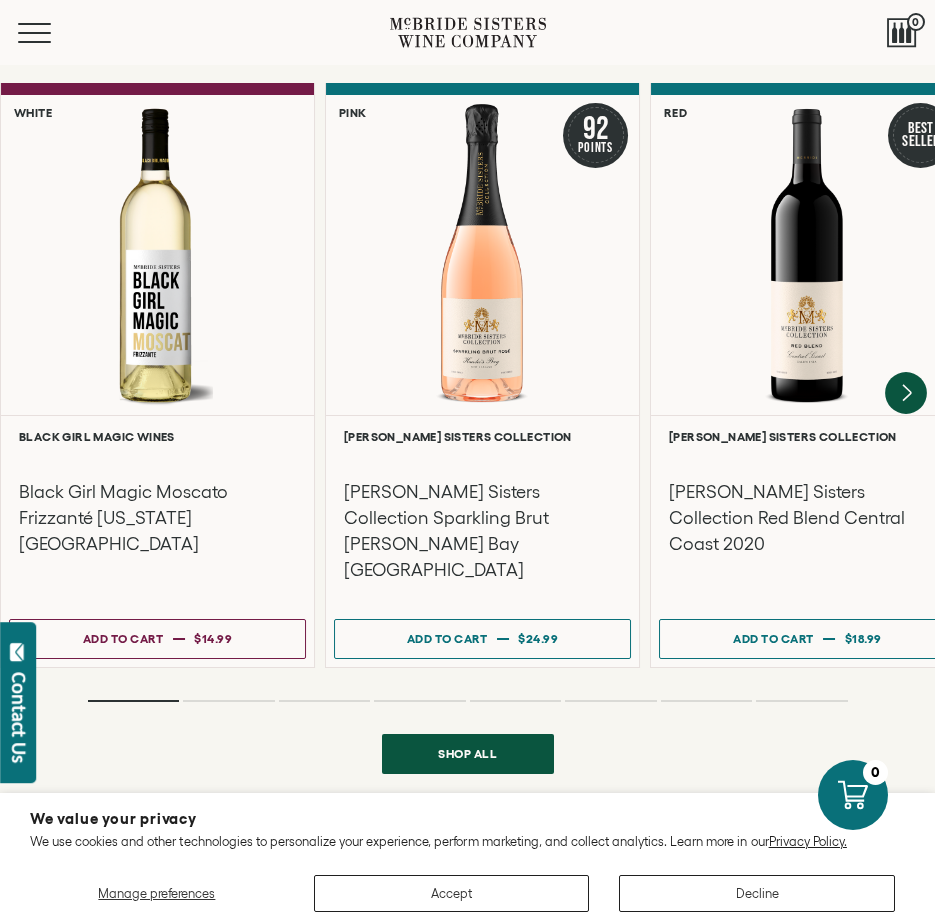 click 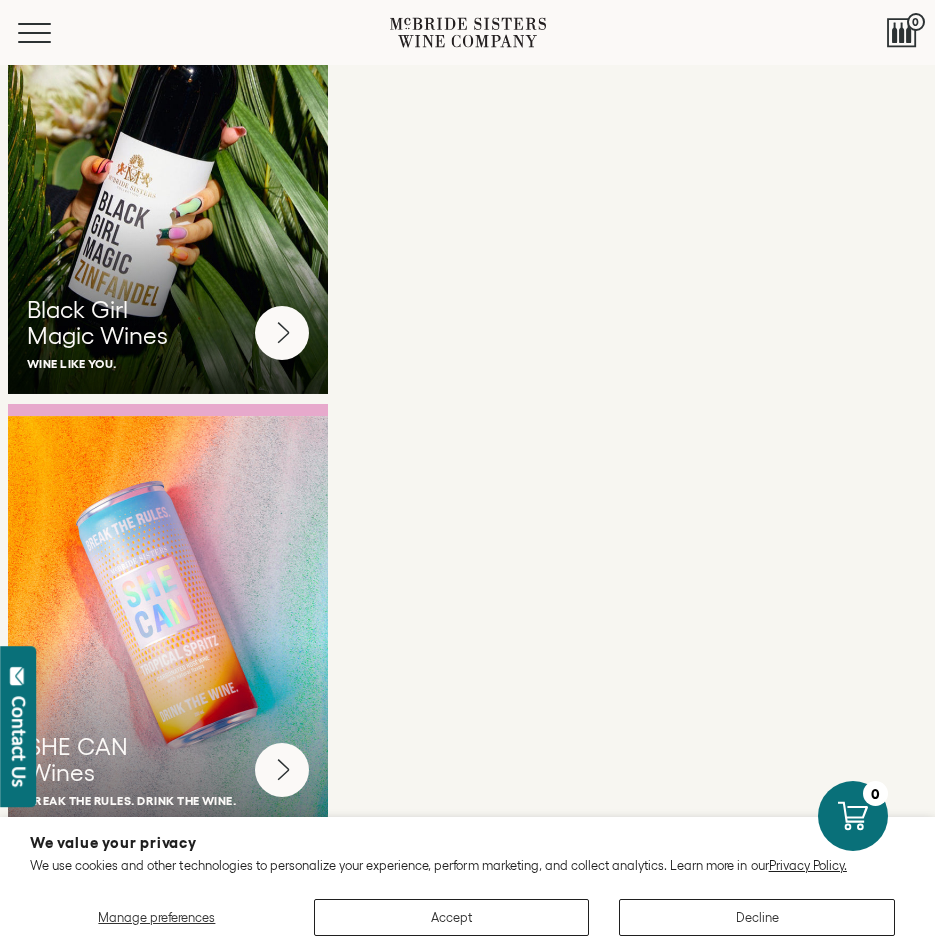 scroll, scrollTop: 5233, scrollLeft: 0, axis: vertical 